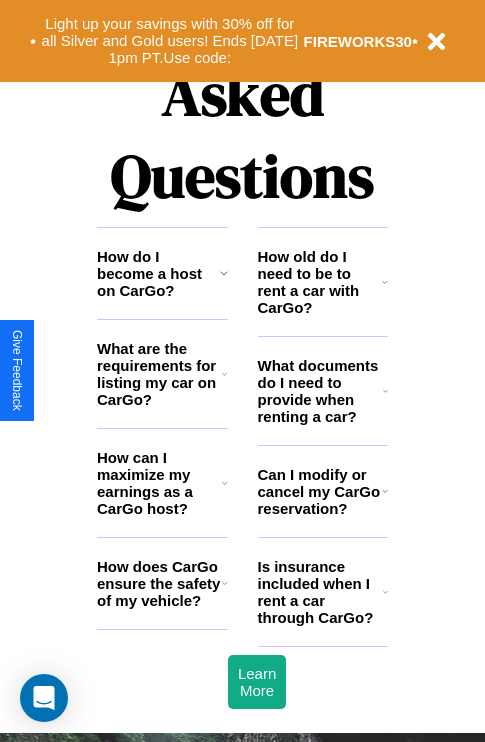 scroll, scrollTop: 2423, scrollLeft: 0, axis: vertical 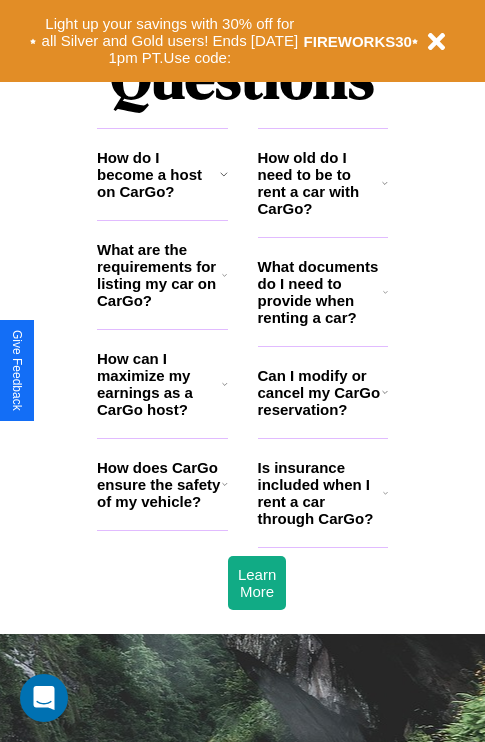 click 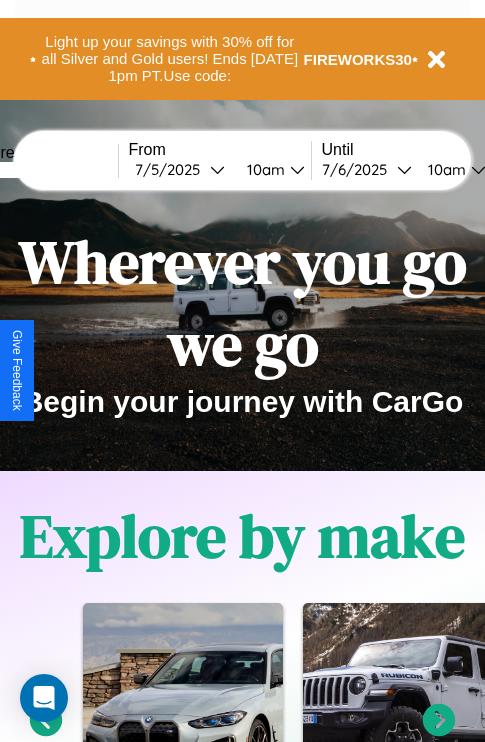 scroll, scrollTop: 0, scrollLeft: 0, axis: both 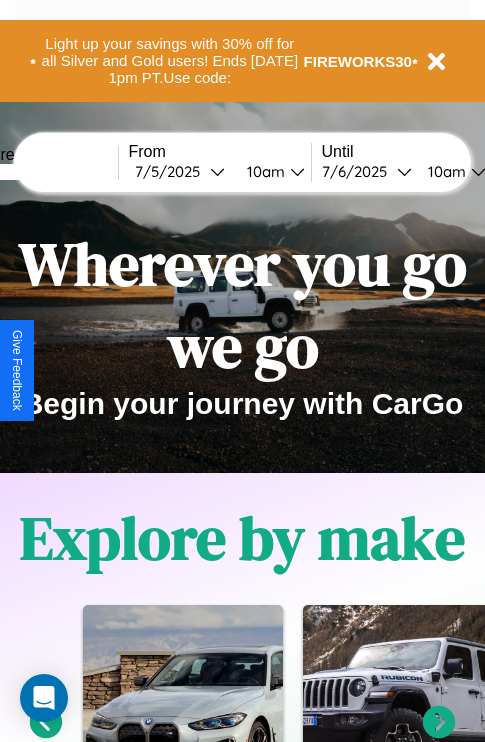 click at bounding box center (43, 172) 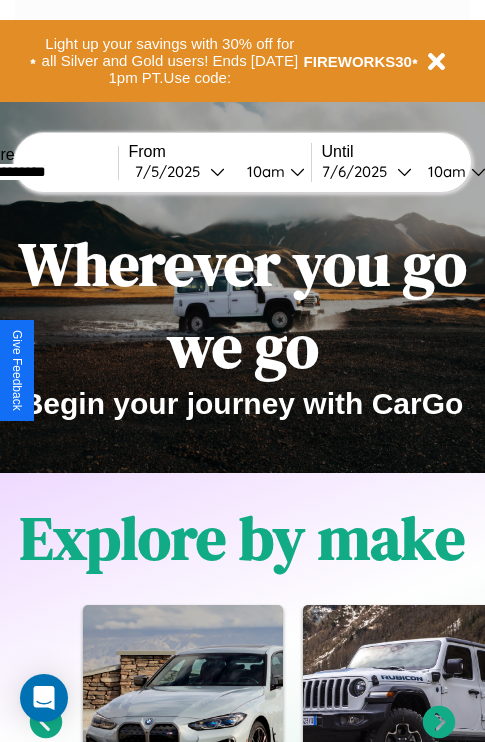 type on "**********" 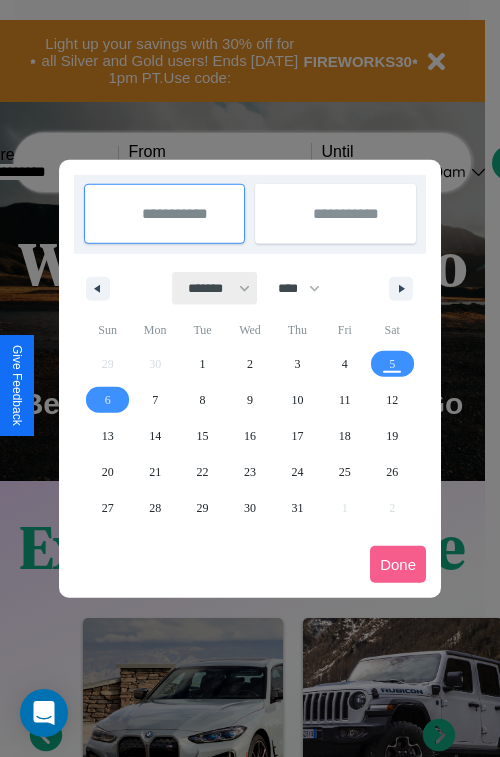 click on "******* ******** ***** ***** *** **** **** ****** ********* ******* ******** ********" at bounding box center [215, 288] 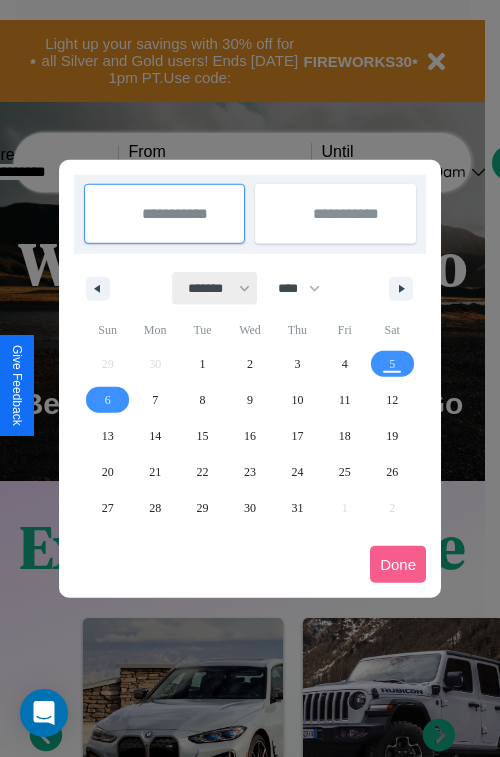 select on "**" 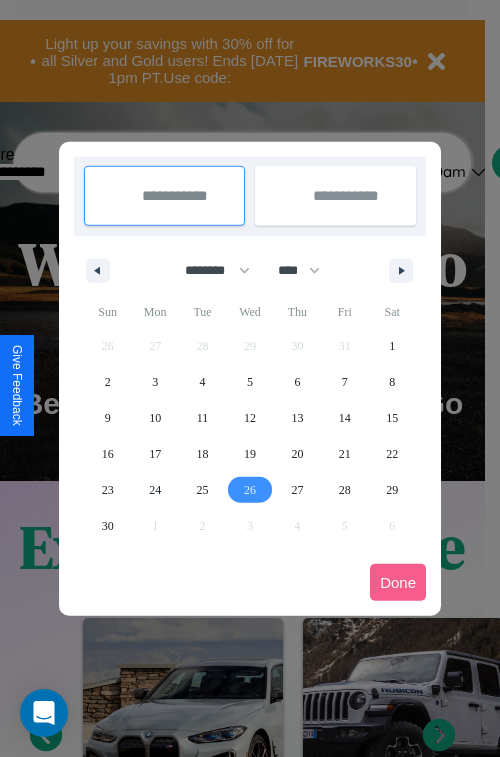 click on "26" at bounding box center [250, 490] 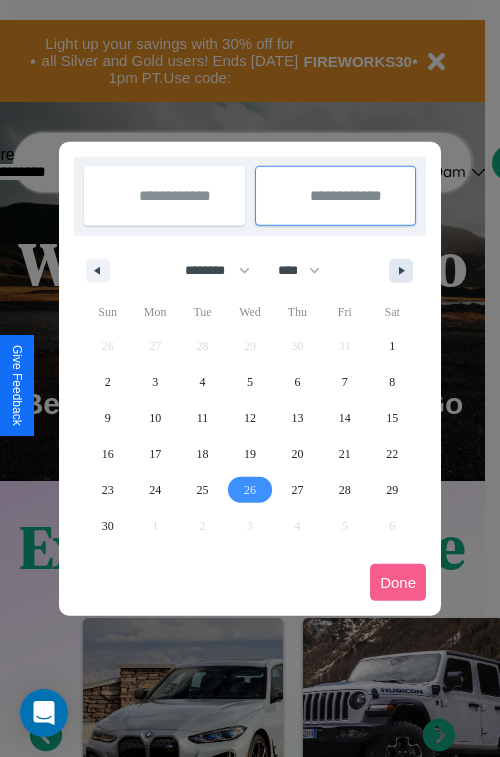 click at bounding box center [405, 271] 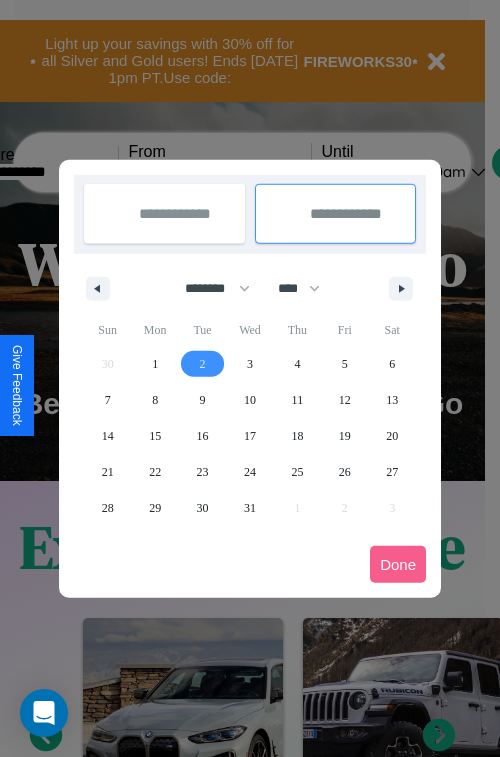click on "2" at bounding box center (203, 364) 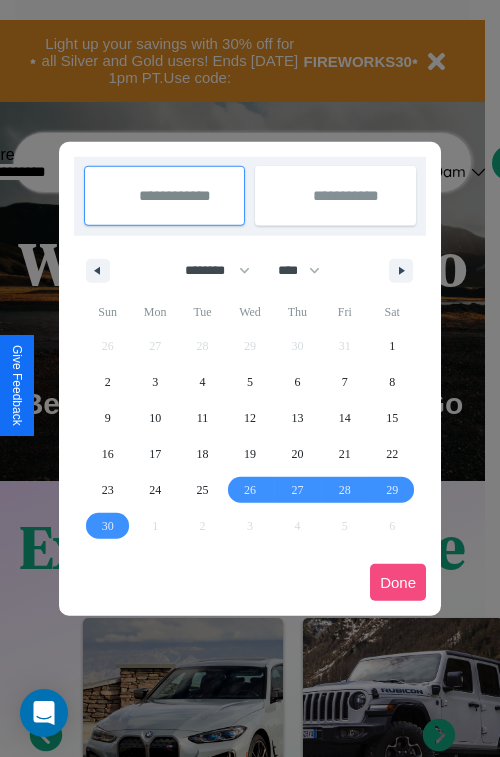 click on "Done" at bounding box center [398, 582] 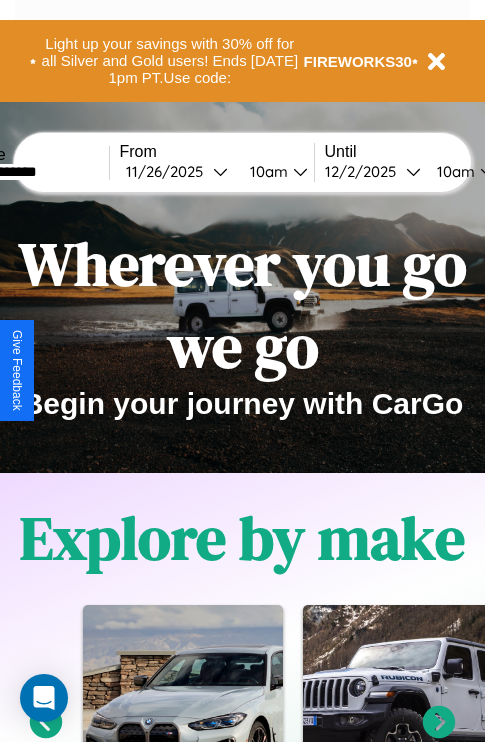 scroll, scrollTop: 0, scrollLeft: 77, axis: horizontal 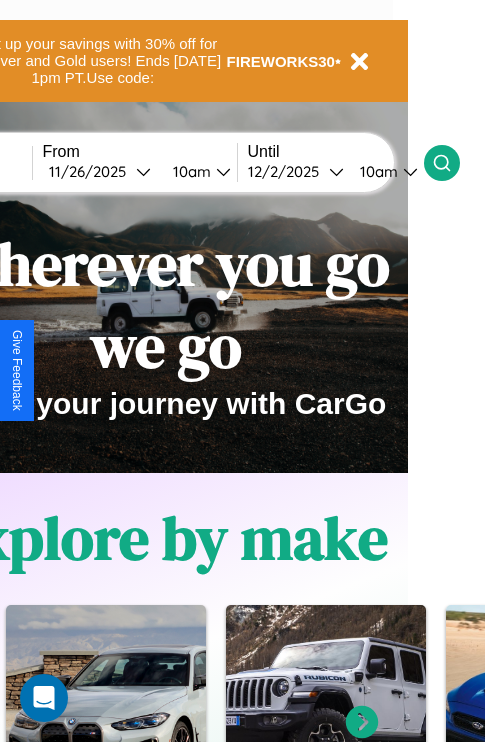 click 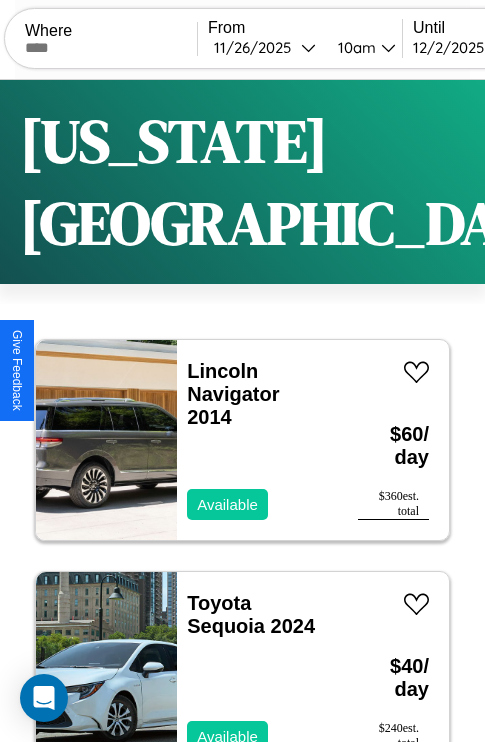 scroll, scrollTop: 177, scrollLeft: 0, axis: vertical 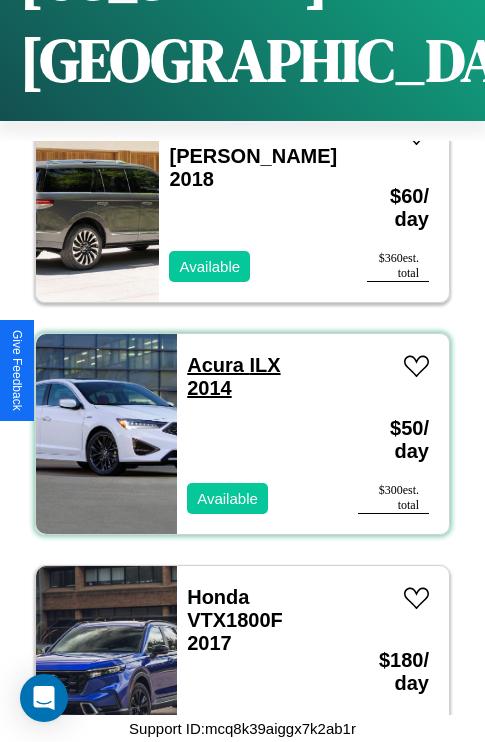click on "Acura   ILX   2014" at bounding box center [233, 376] 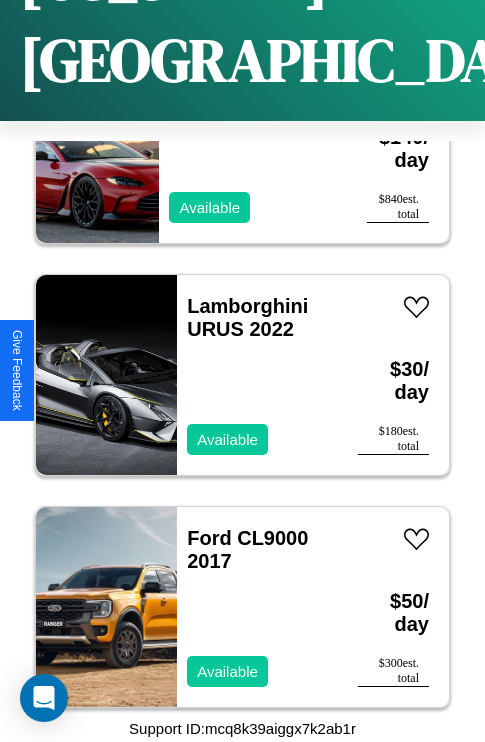 scroll, scrollTop: 23739, scrollLeft: 0, axis: vertical 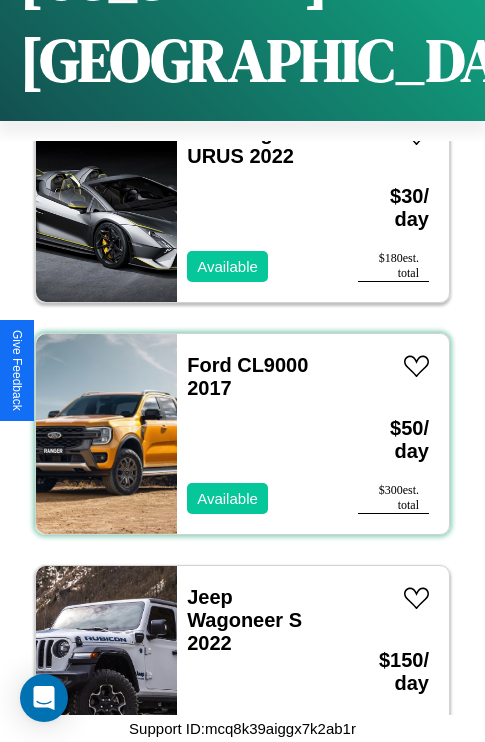 click on "Ford   CL9000   2017 Available" at bounding box center (257, 434) 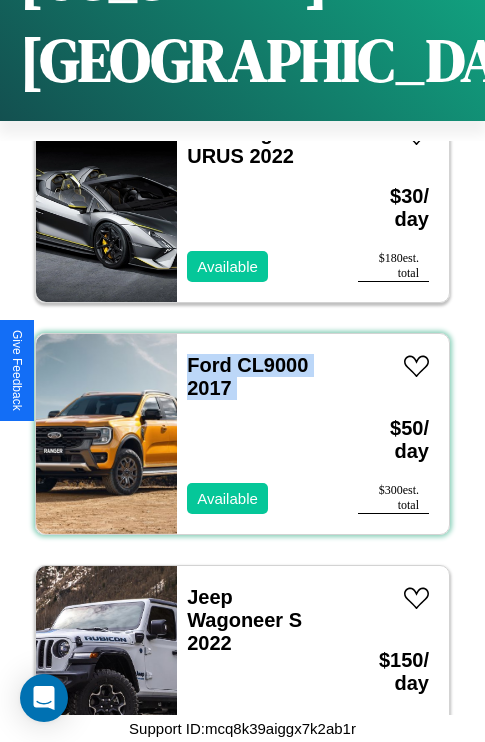 click on "Ford   CL9000   2017 Available" at bounding box center (257, 434) 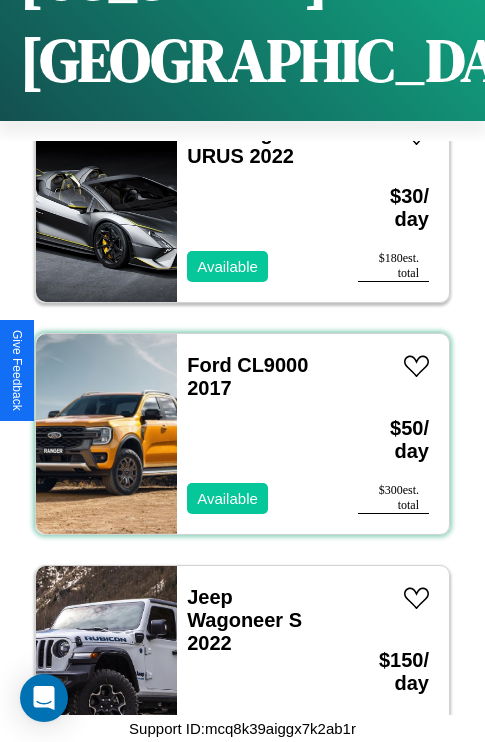 click on "Ford   CL9000   2017 Available" at bounding box center [257, 434] 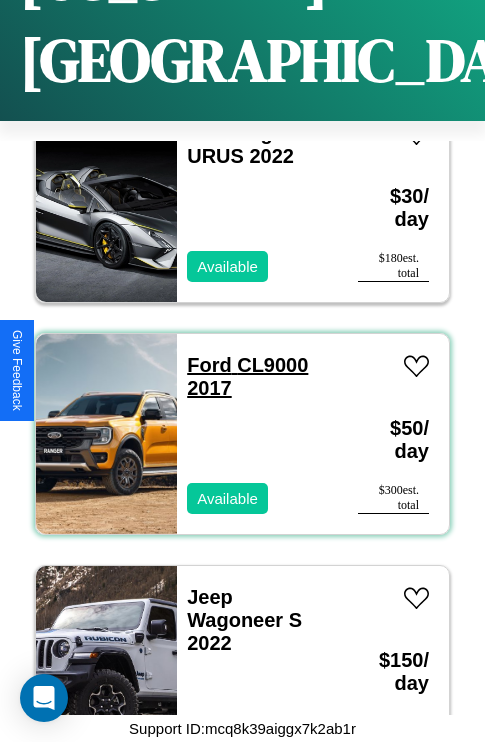 click on "Ford   CL9000   2017" at bounding box center [247, 376] 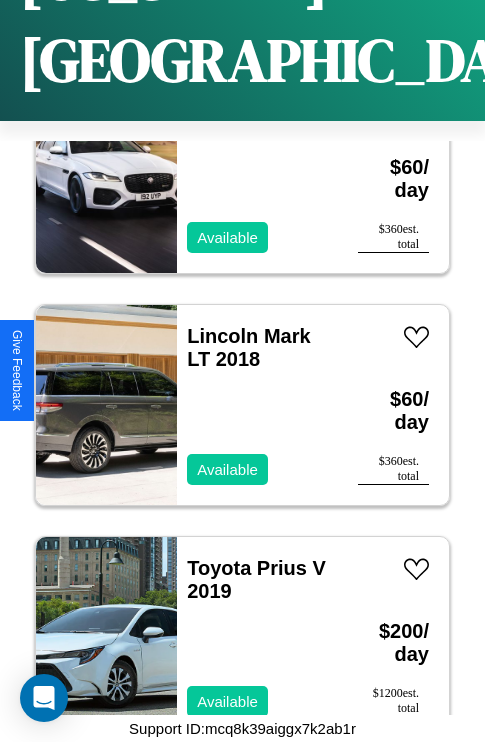 scroll, scrollTop: 18635, scrollLeft: 0, axis: vertical 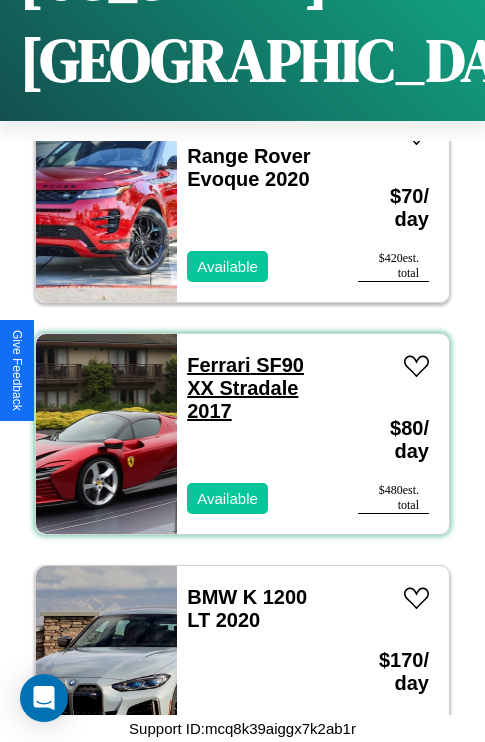 click on "Ferrari   SF90 XX Stradale   2017" at bounding box center [245, 388] 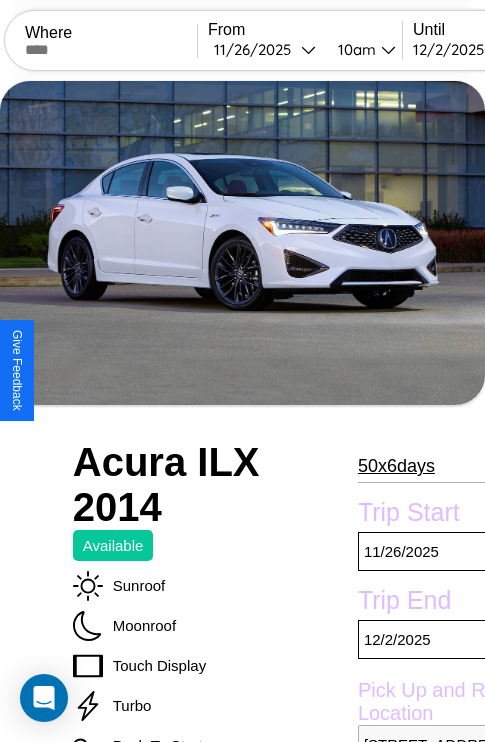 scroll, scrollTop: 459, scrollLeft: 84, axis: both 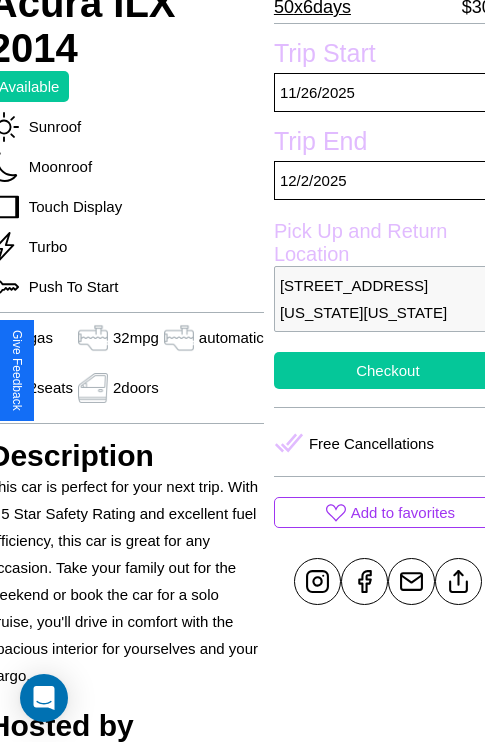 click on "Checkout" at bounding box center (388, 370) 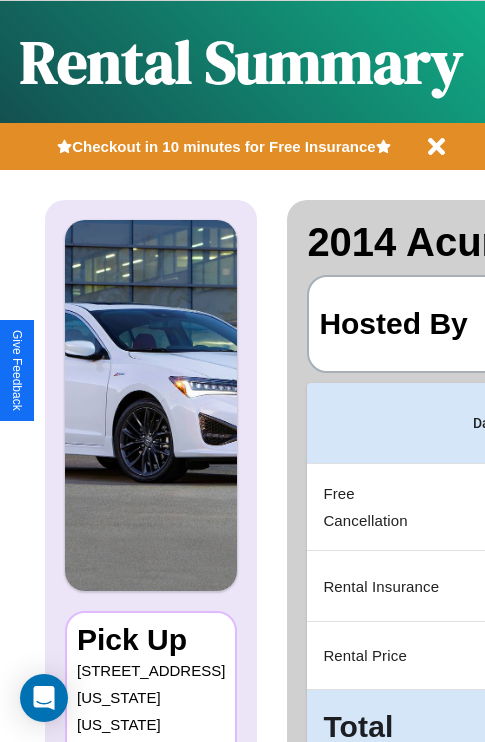 scroll, scrollTop: 0, scrollLeft: 382, axis: horizontal 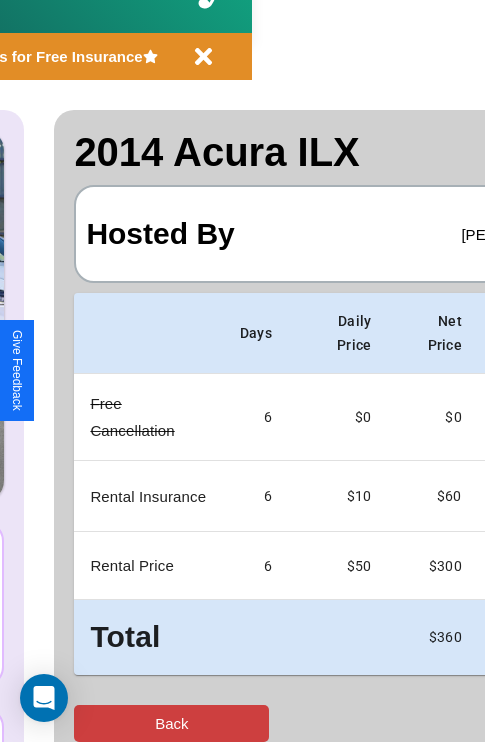 click on "Back" at bounding box center (171, 723) 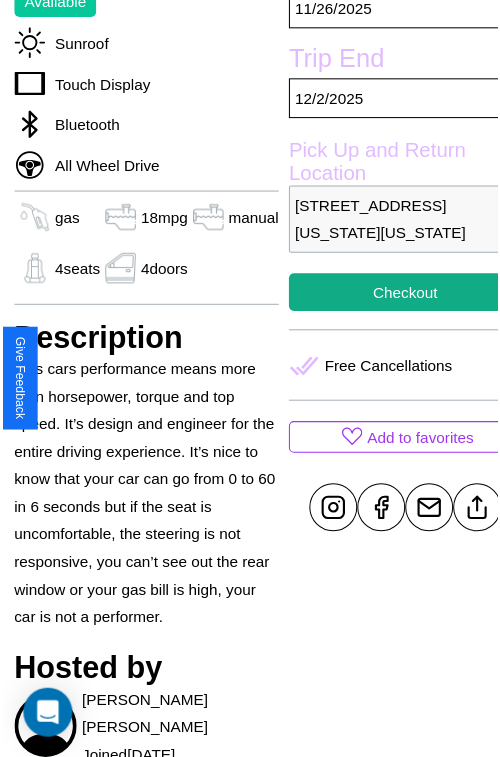 scroll, scrollTop: 639, scrollLeft: 68, axis: both 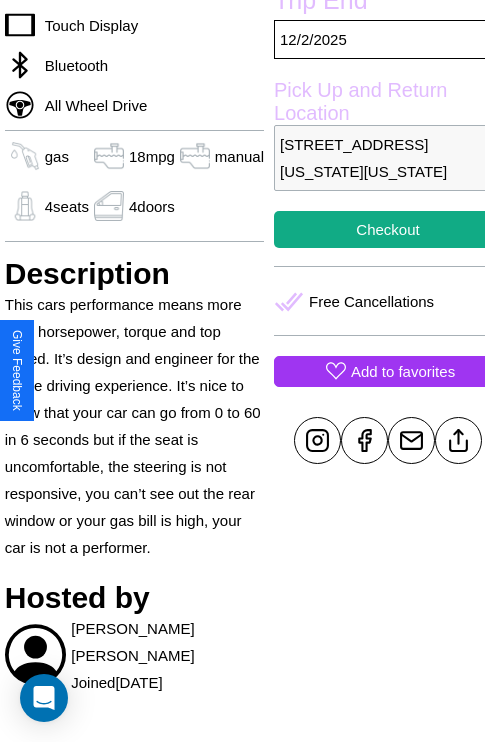 click on "Add to favorites" at bounding box center (403, 371) 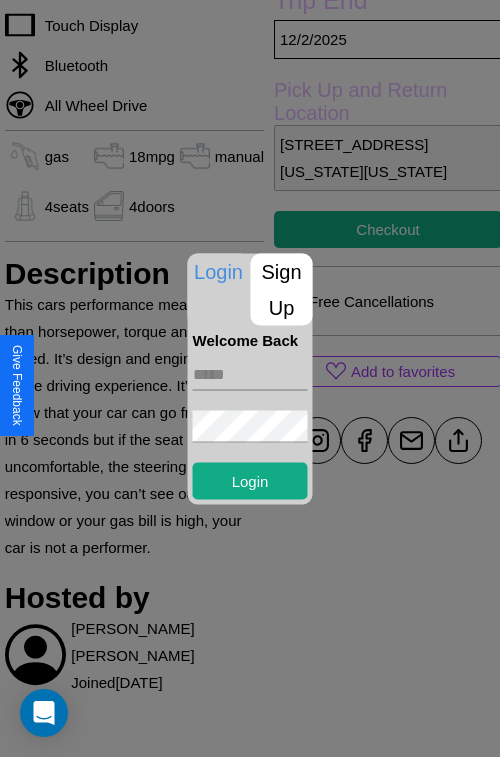 click on "Sign Up" at bounding box center [282, 289] 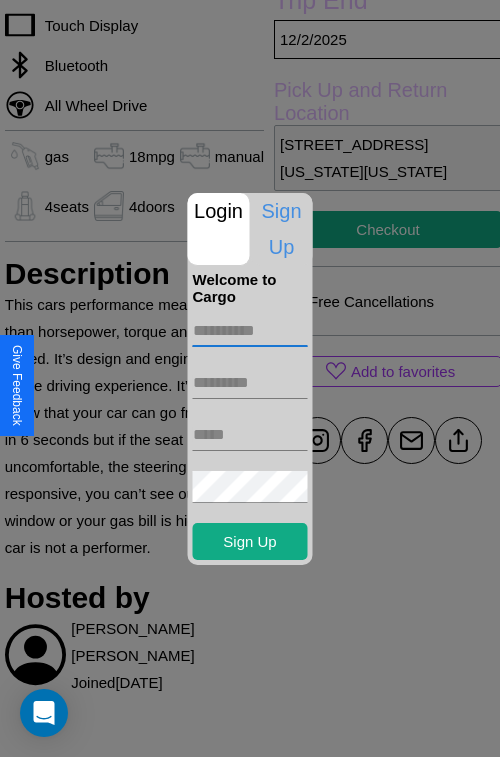 click at bounding box center (250, 331) 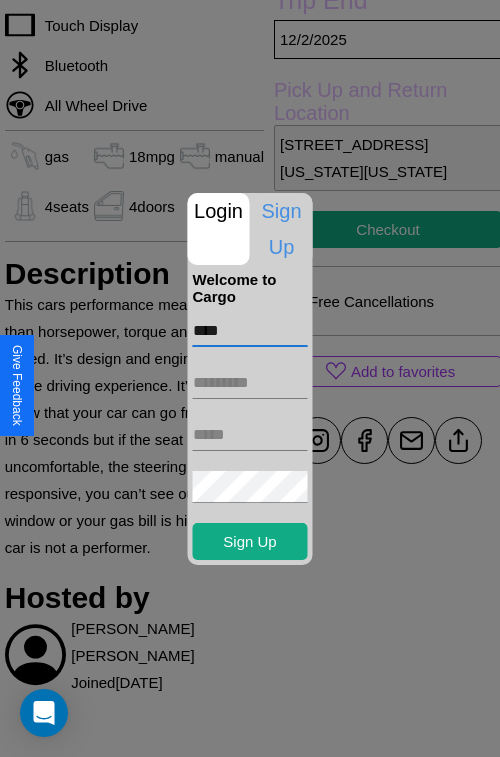 type on "****" 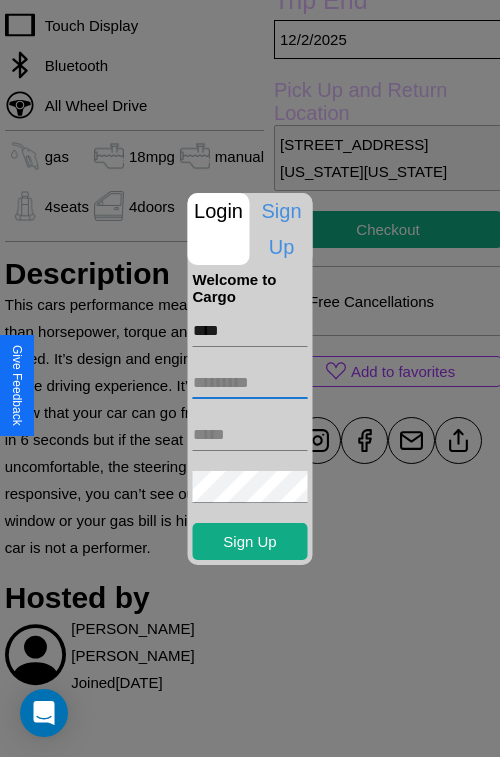 click at bounding box center [250, 383] 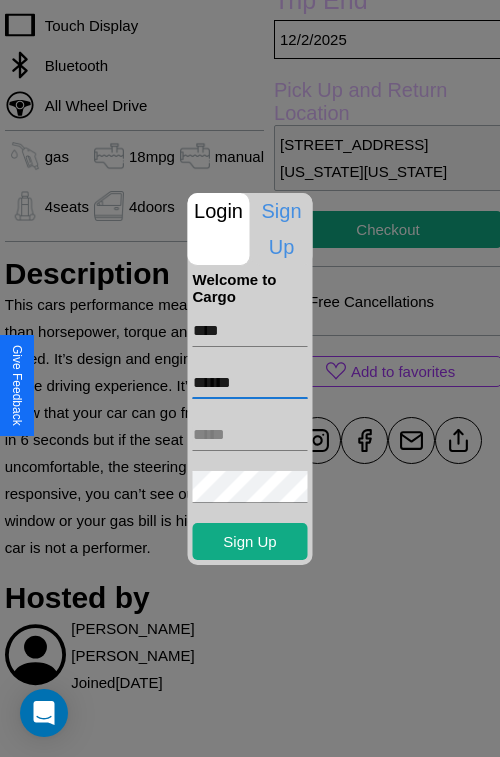 type on "******" 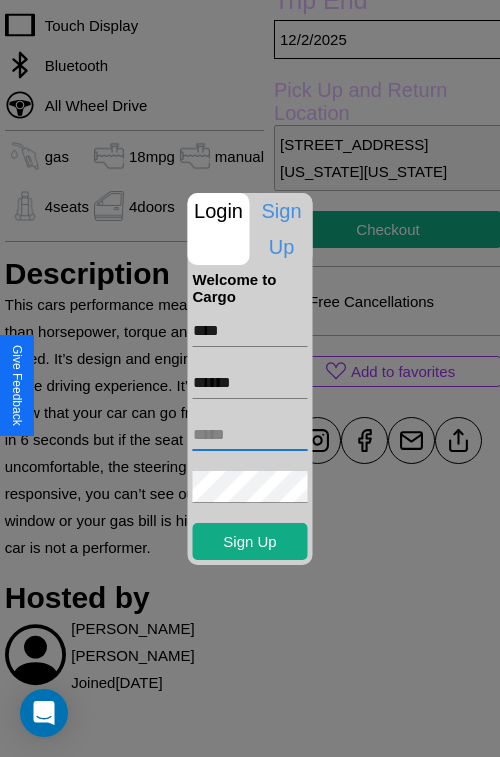 click at bounding box center [250, 435] 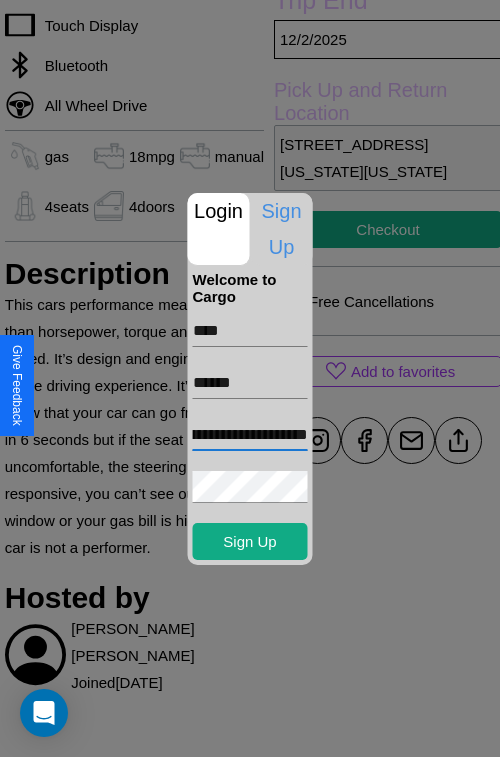 scroll, scrollTop: 0, scrollLeft: 73, axis: horizontal 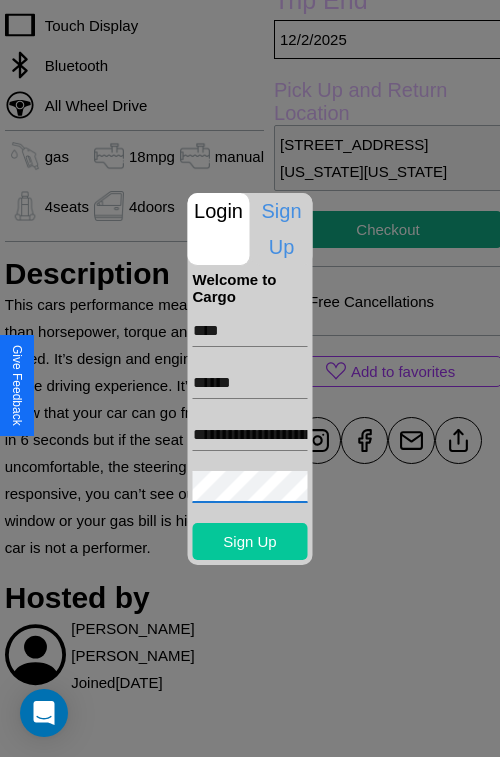 click on "Sign Up" at bounding box center (250, 541) 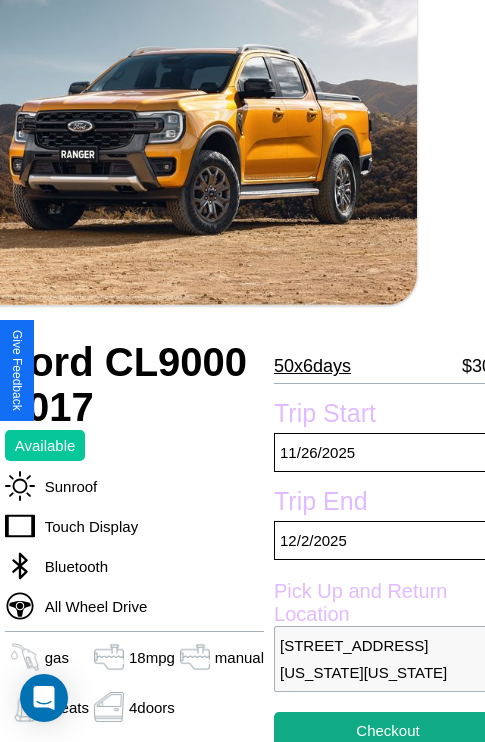 scroll, scrollTop: 133, scrollLeft: 68, axis: both 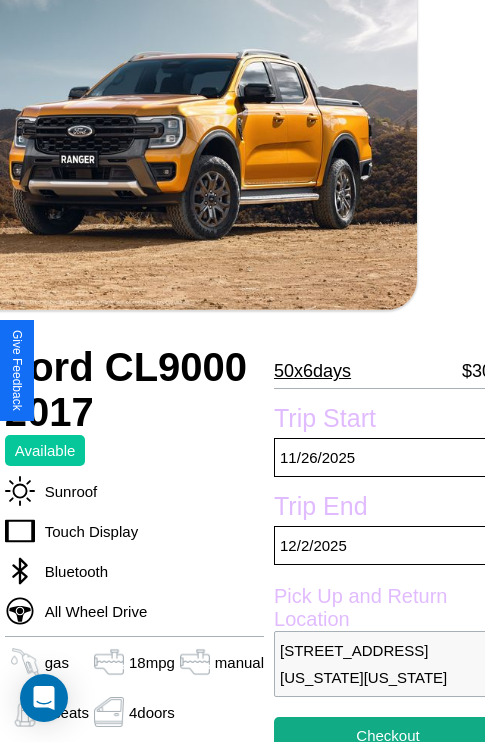 click on "50  x  6  days" at bounding box center (312, 371) 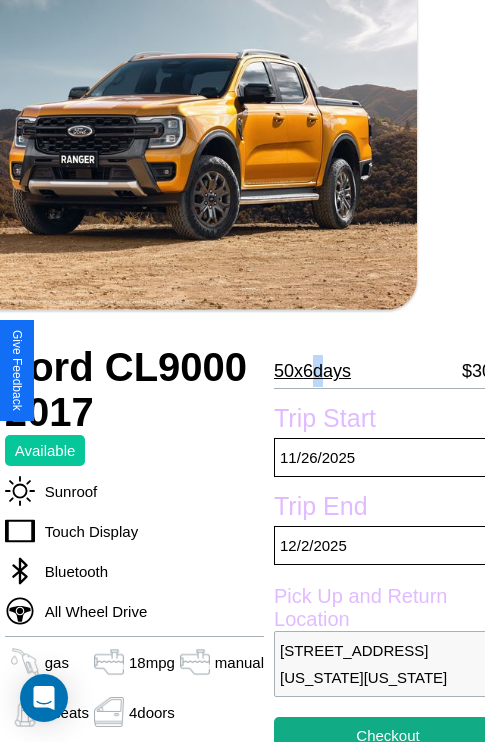 click on "50  x  6  days" at bounding box center [312, 371] 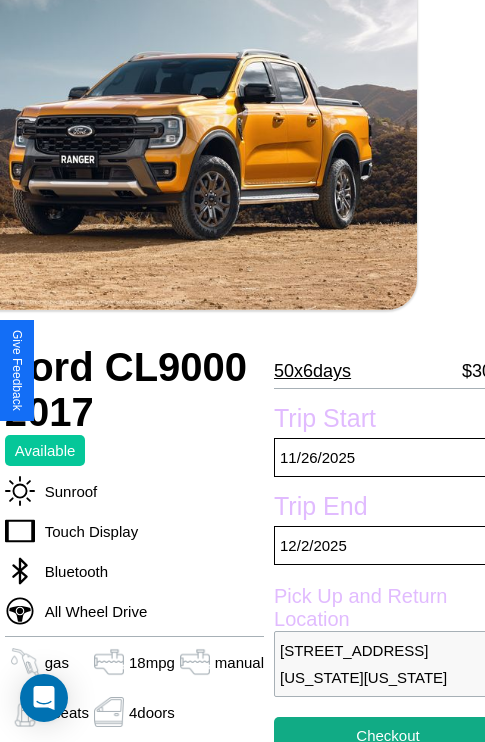 click on "50  x  6  days" at bounding box center [312, 371] 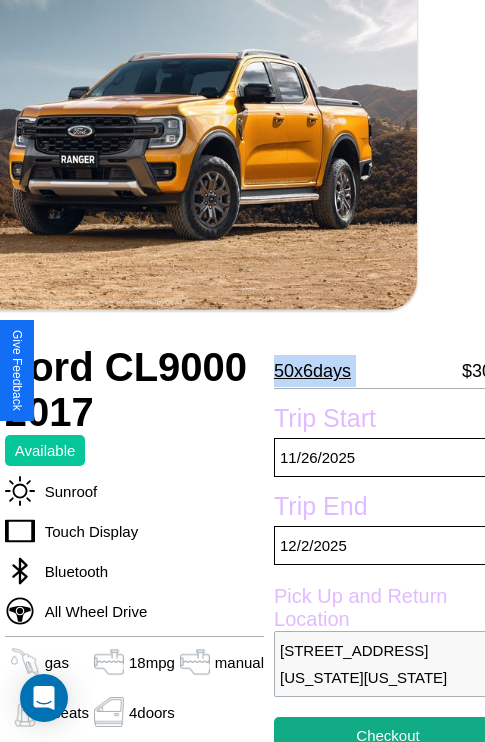 click on "50  x  6  days" at bounding box center [312, 371] 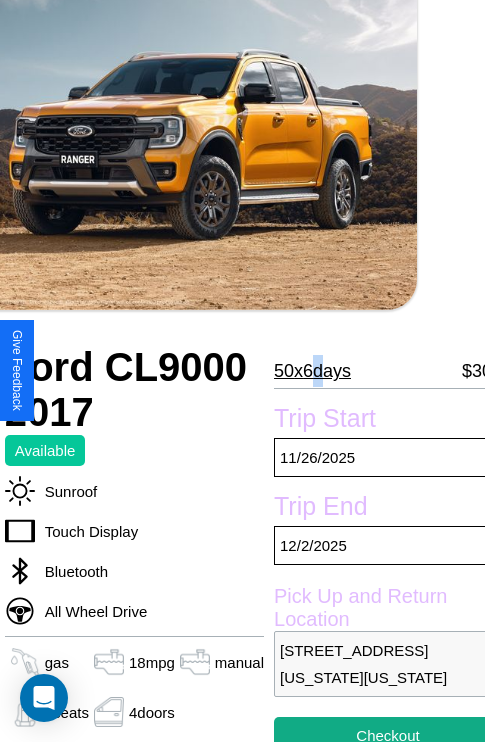 click on "50  x  6  days" at bounding box center [312, 371] 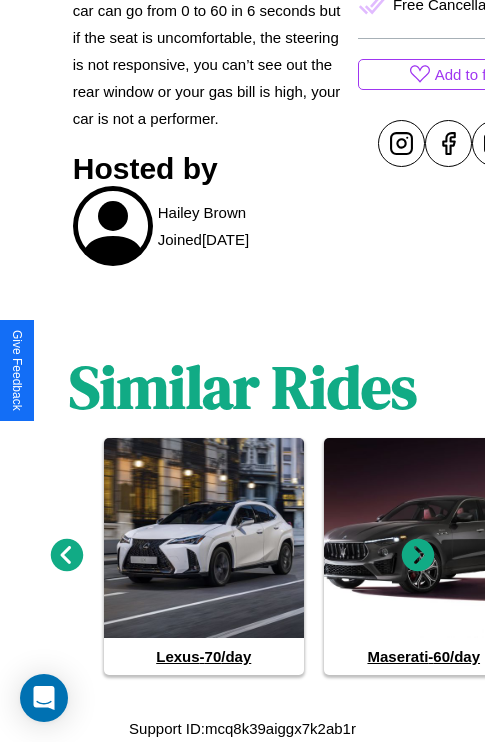 scroll, scrollTop: 924, scrollLeft: 0, axis: vertical 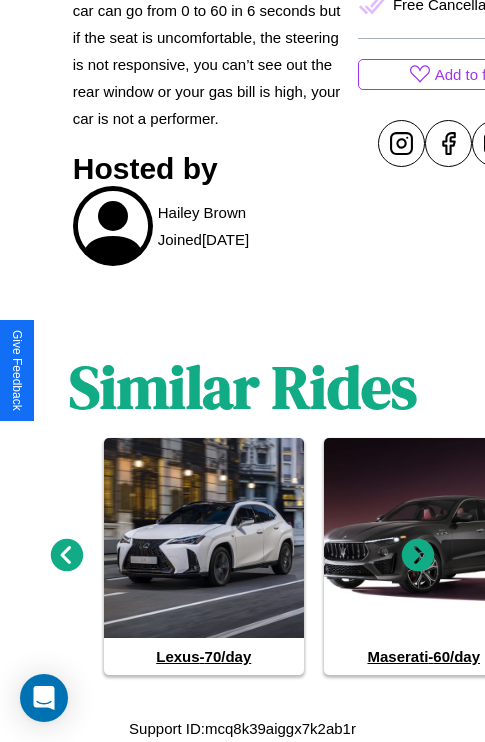 click 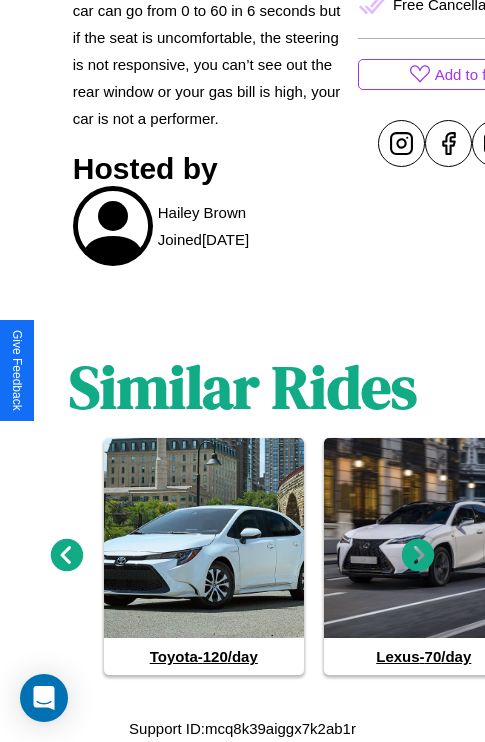 click 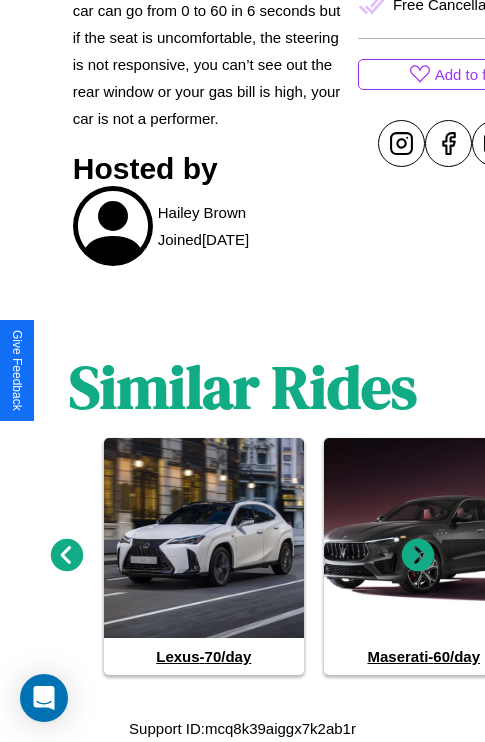 click 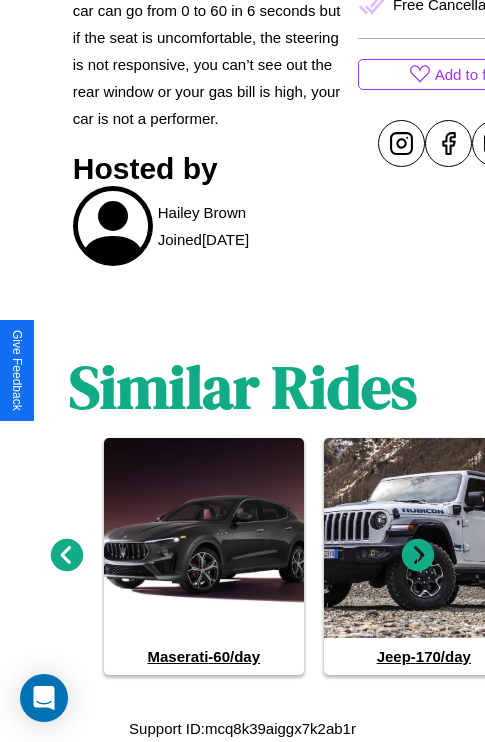 click 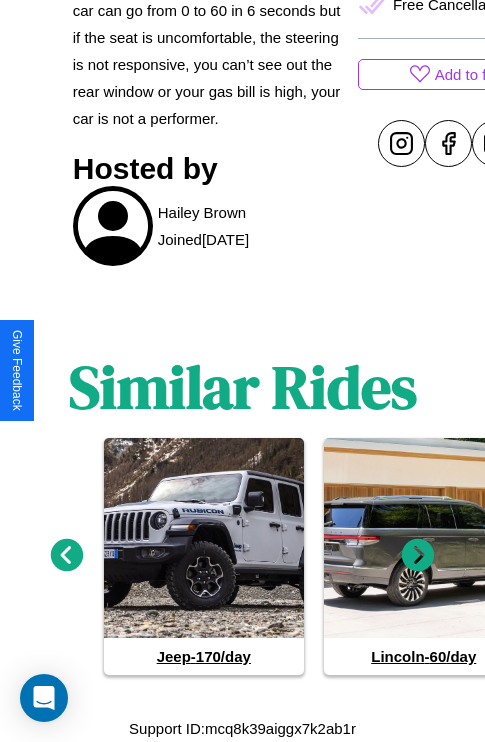 click 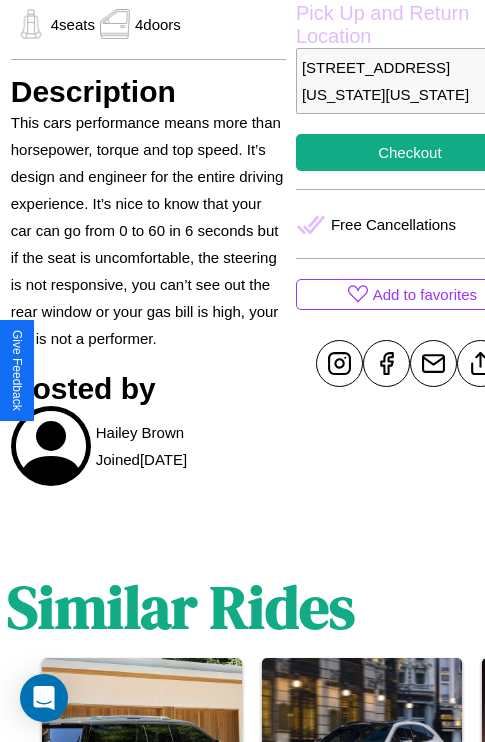 scroll, scrollTop: 669, scrollLeft: 64, axis: both 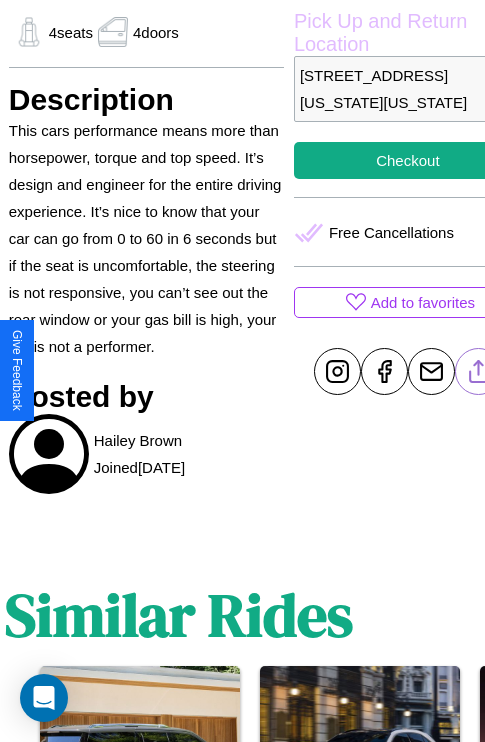 click 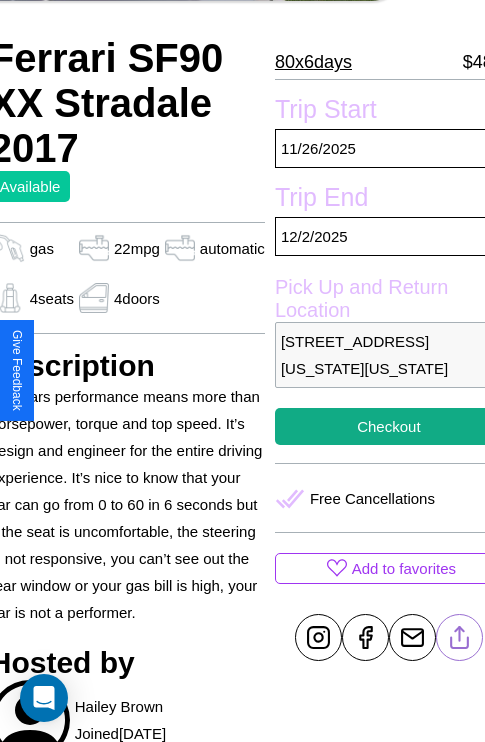 scroll, scrollTop: 387, scrollLeft: 84, axis: both 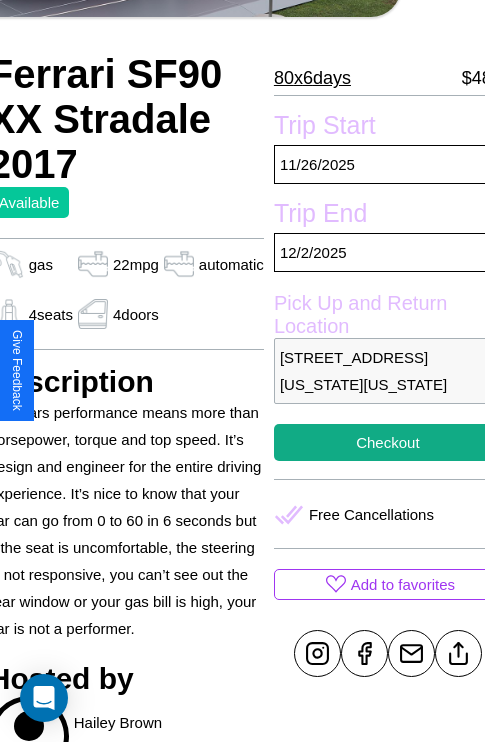 click on "[STREET_ADDRESS][US_STATE][US_STATE]" at bounding box center [388, 371] 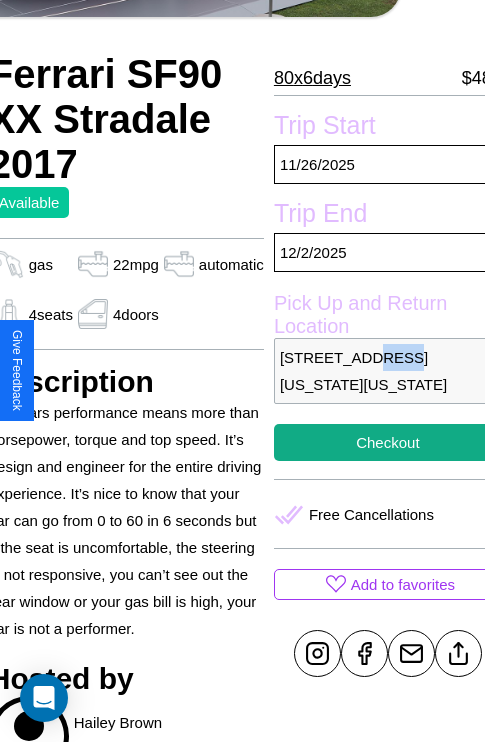 click on "[STREET_ADDRESS][US_STATE][US_STATE]" at bounding box center (388, 371) 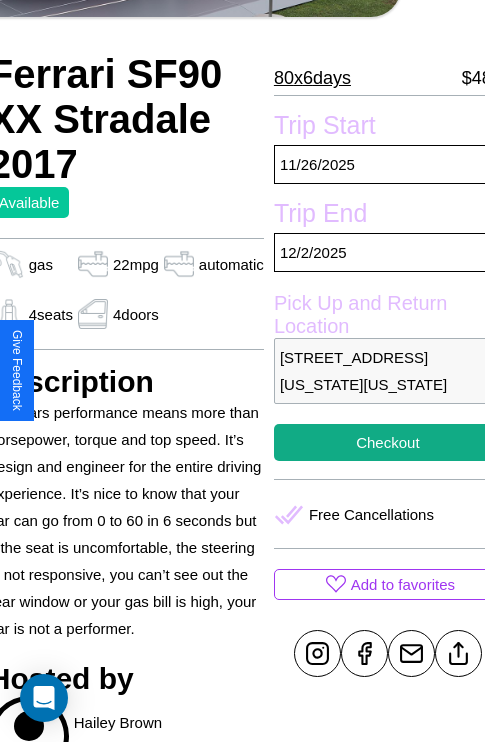 click on "[STREET_ADDRESS][US_STATE][US_STATE]" at bounding box center [388, 371] 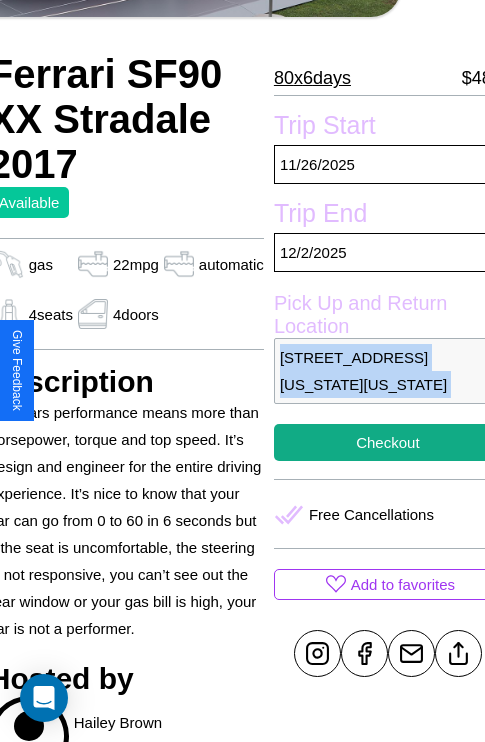 click on "[STREET_ADDRESS][US_STATE][US_STATE]" at bounding box center [388, 371] 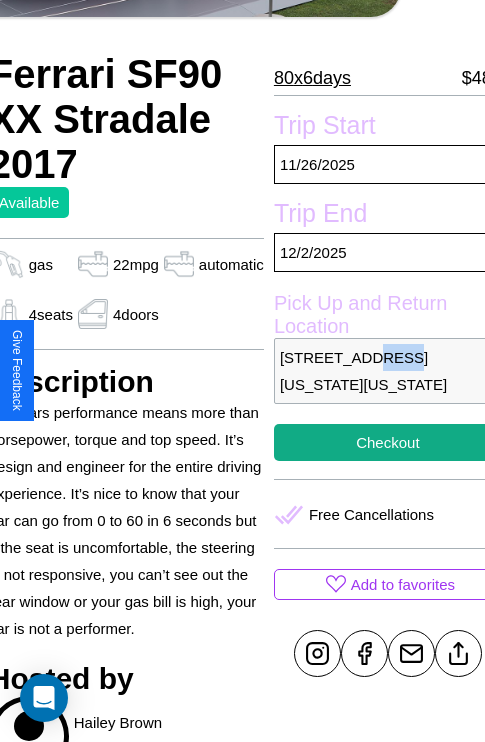 click on "[STREET_ADDRESS][US_STATE][US_STATE]" at bounding box center [388, 371] 